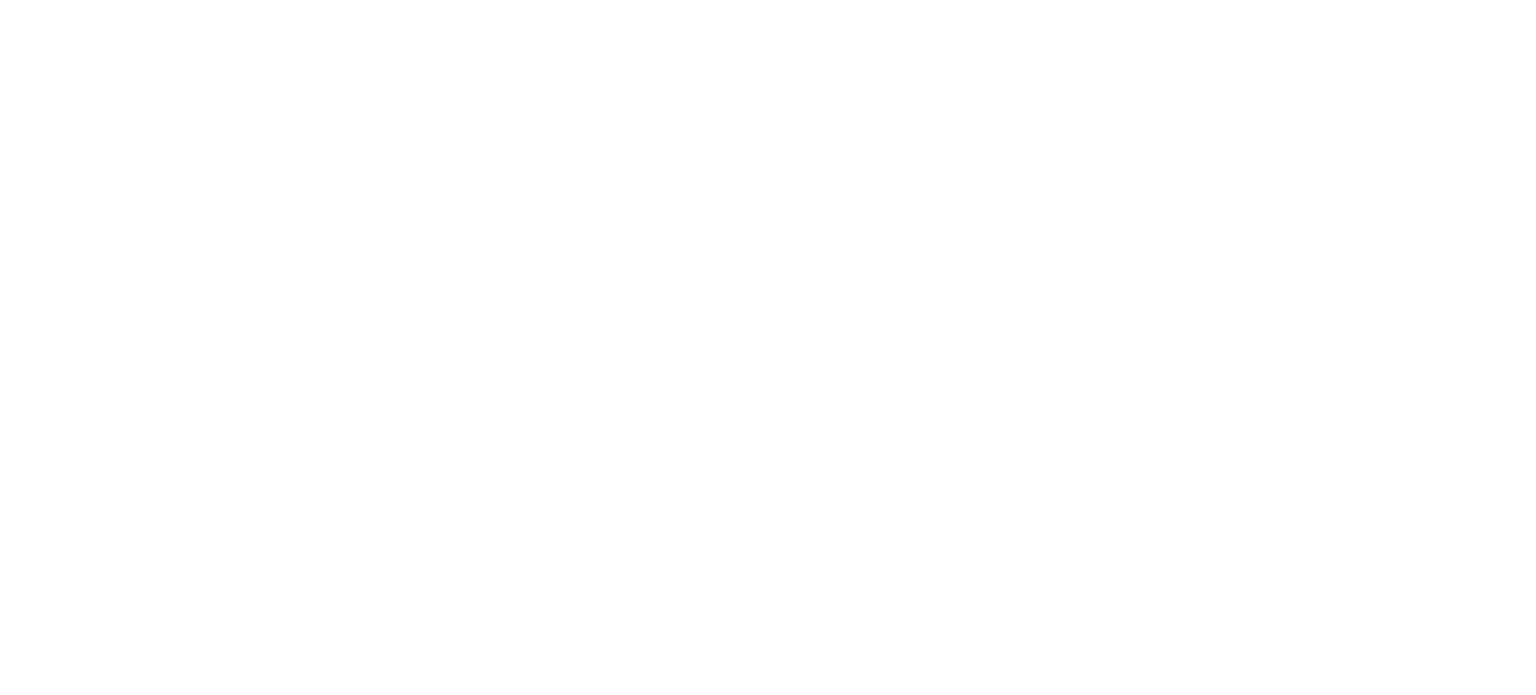 scroll, scrollTop: 0, scrollLeft: 0, axis: both 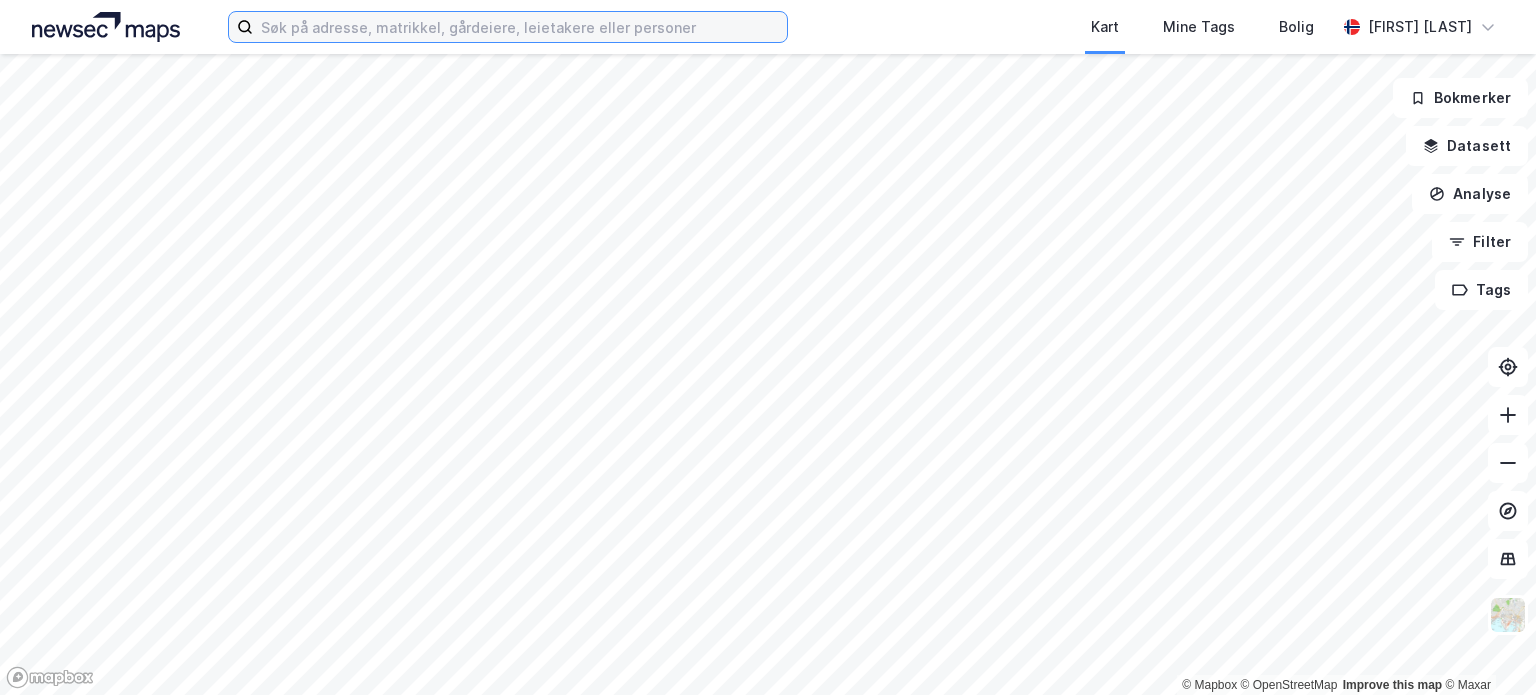 click at bounding box center [520, 27] 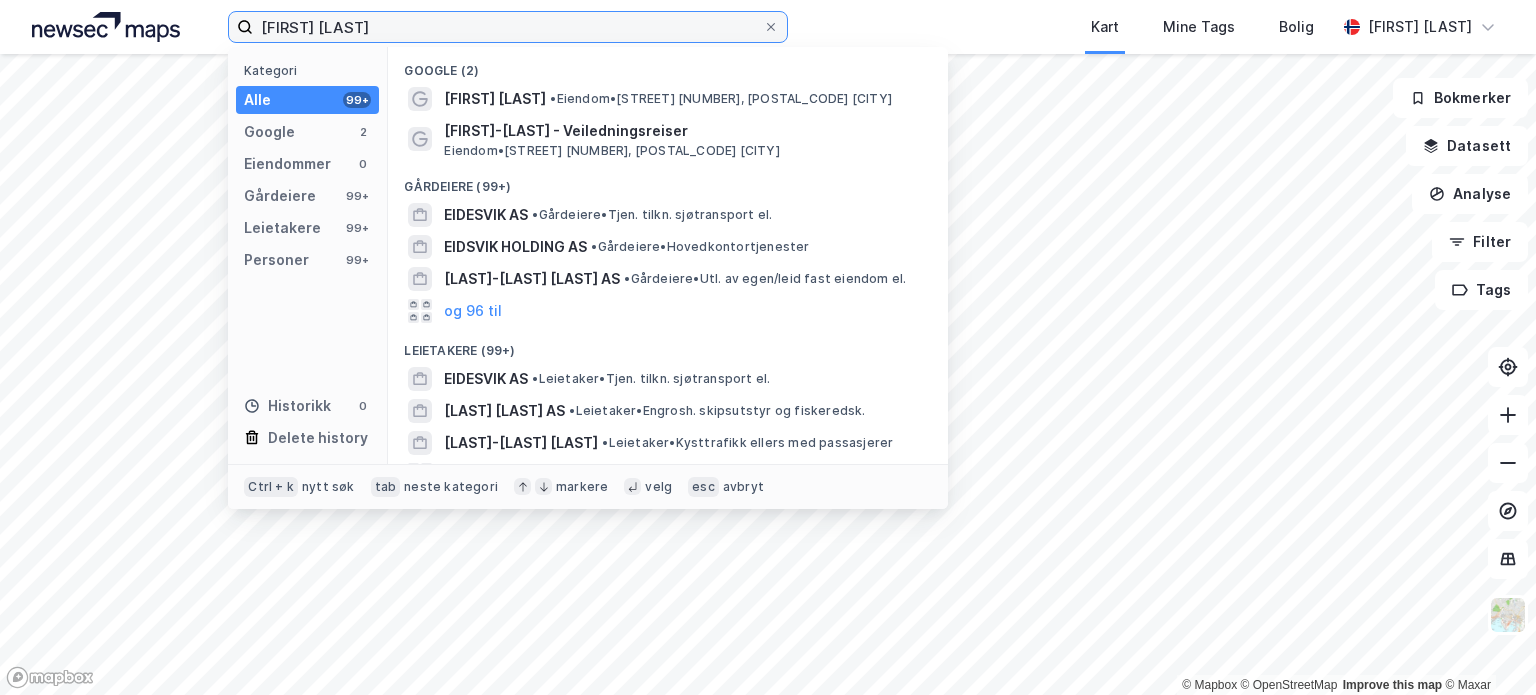 click on "[FIRST] [LAST]" at bounding box center [508, 27] 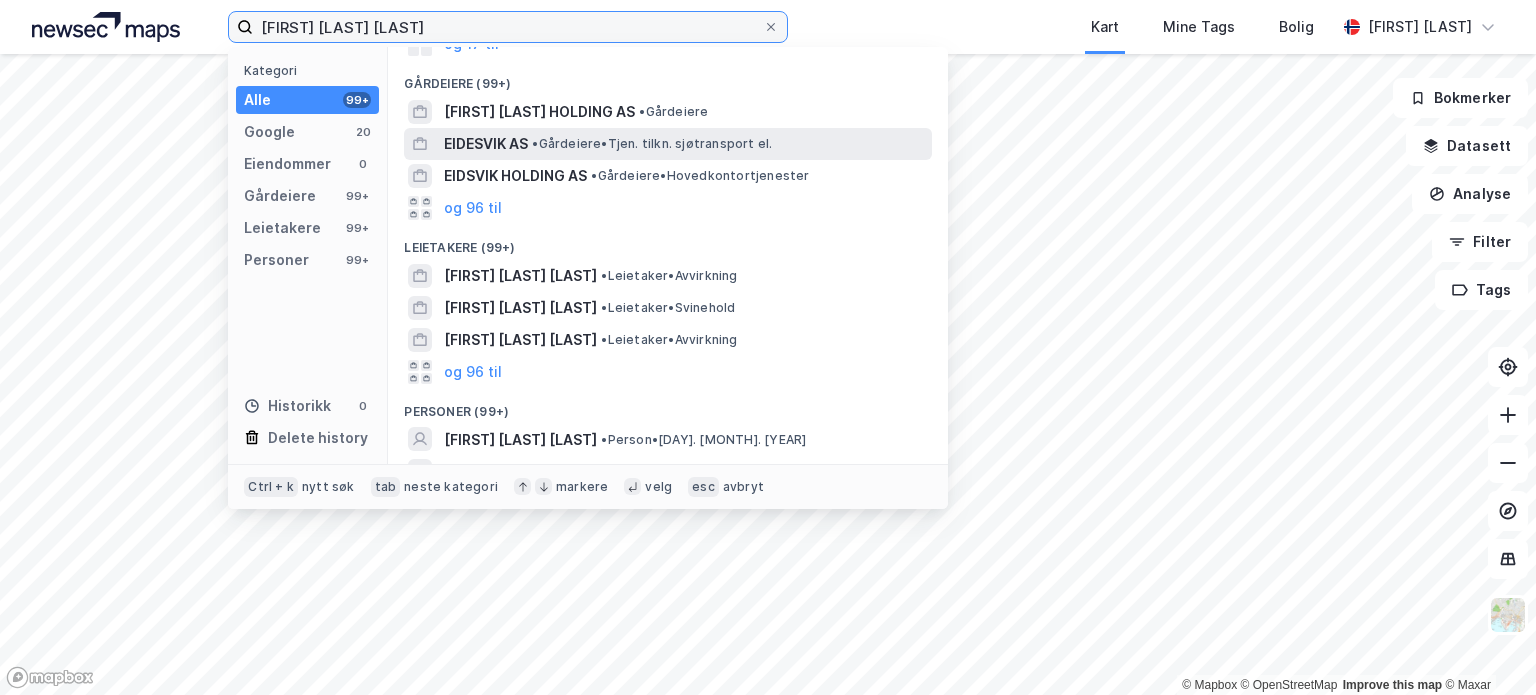 scroll, scrollTop: 200, scrollLeft: 0, axis: vertical 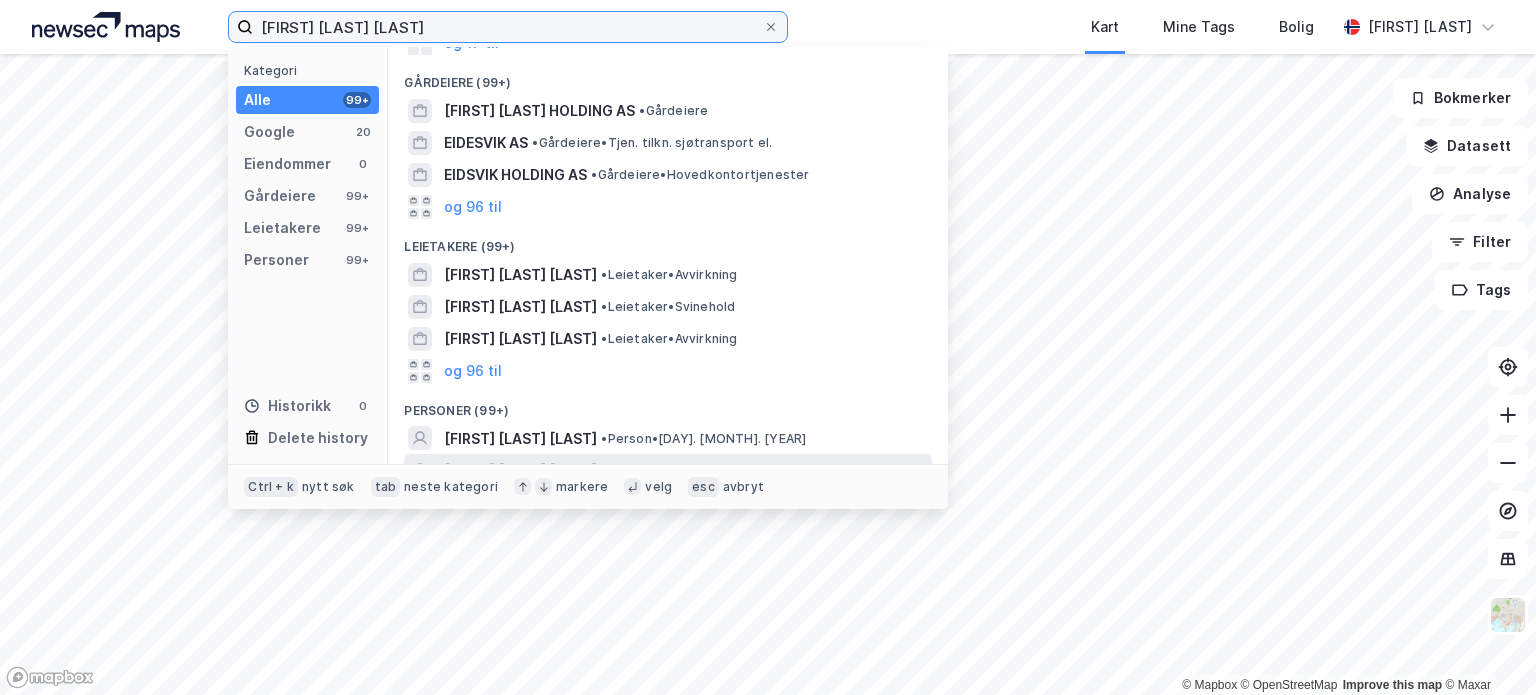 type on "[FIRST] [LAST] [LAST]" 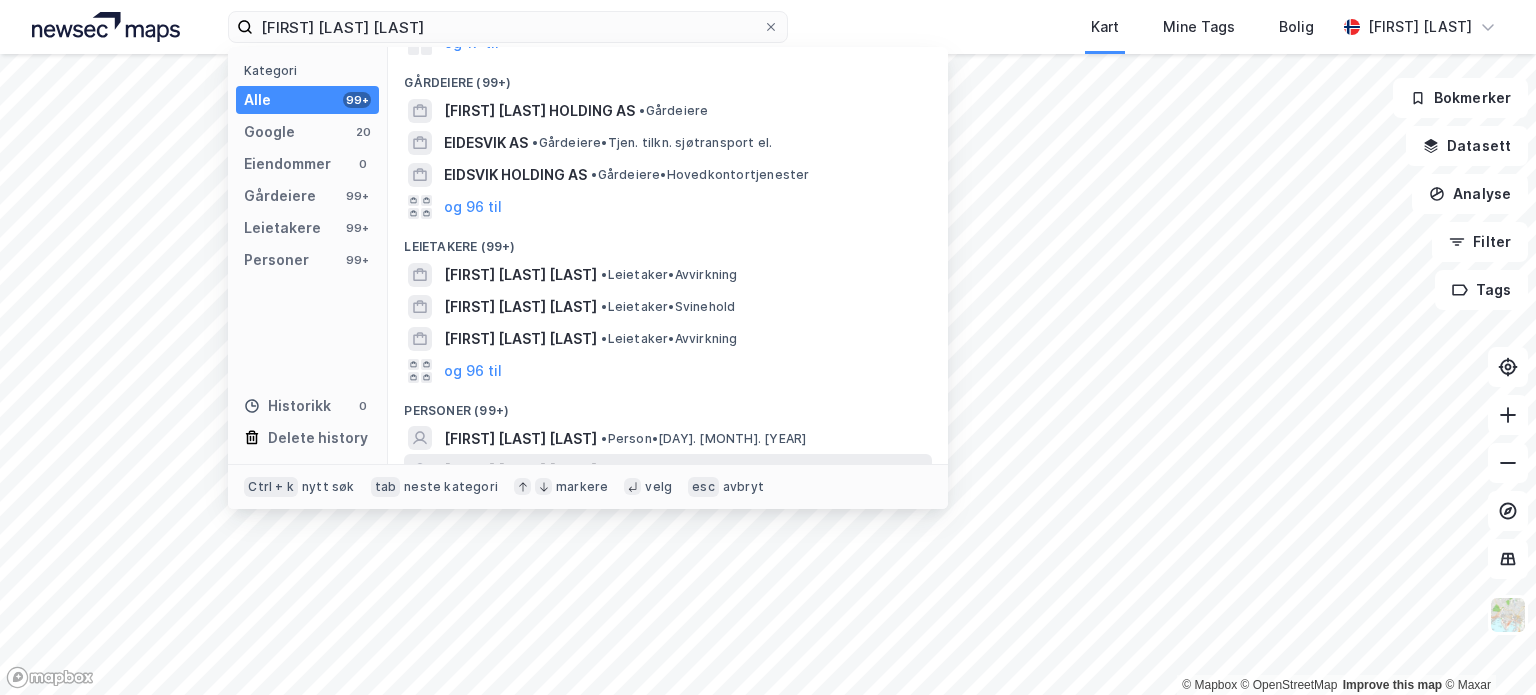 click on "[FIRST] [LAST] [LAST]" at bounding box center (520, 471) 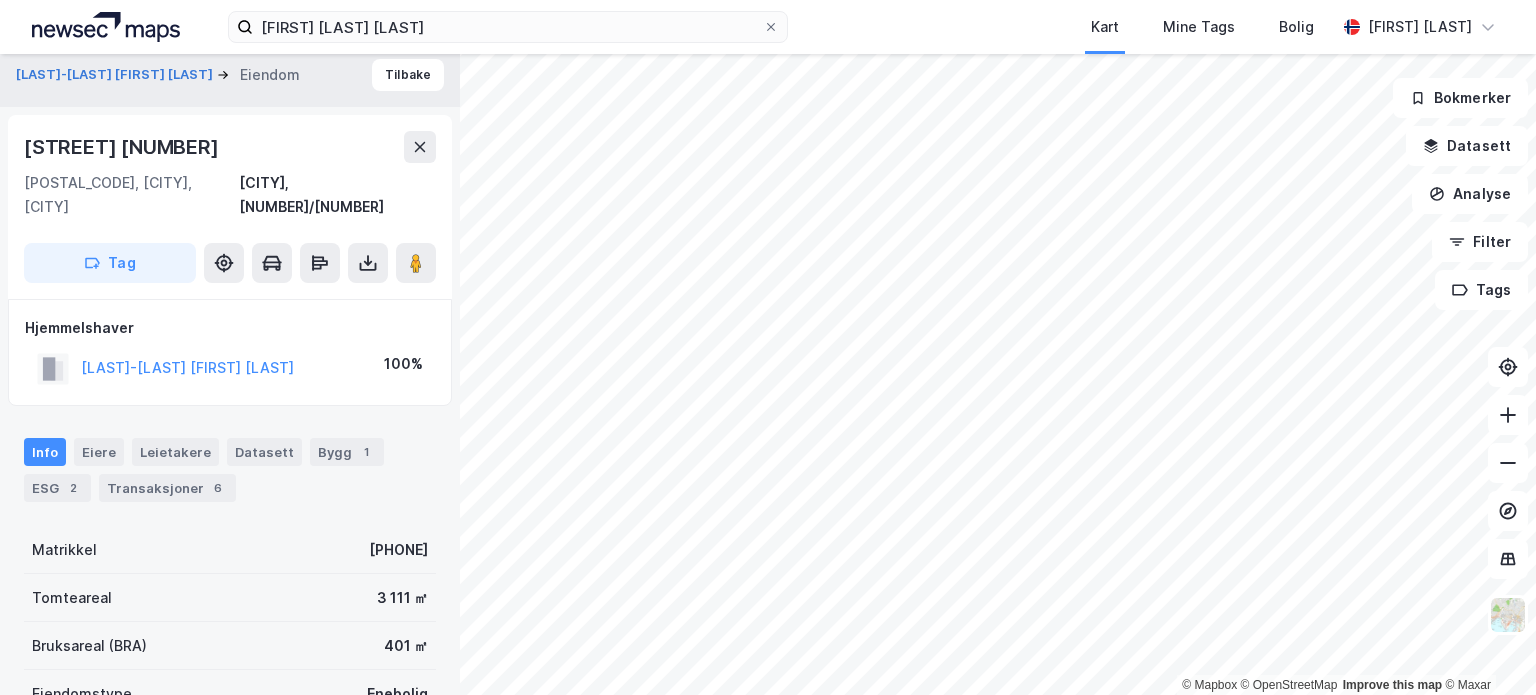 scroll, scrollTop: 0, scrollLeft: 0, axis: both 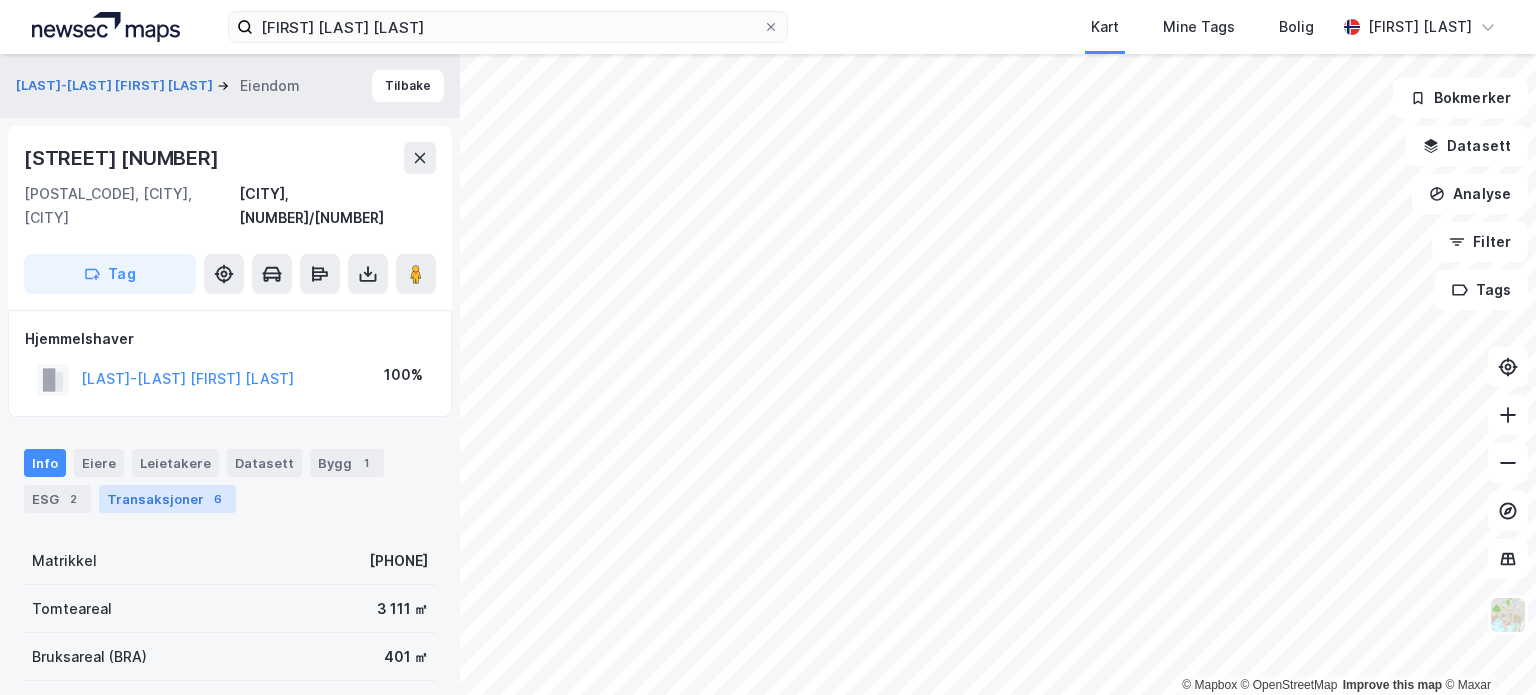 click on "Transaksjoner 6" at bounding box center (167, 499) 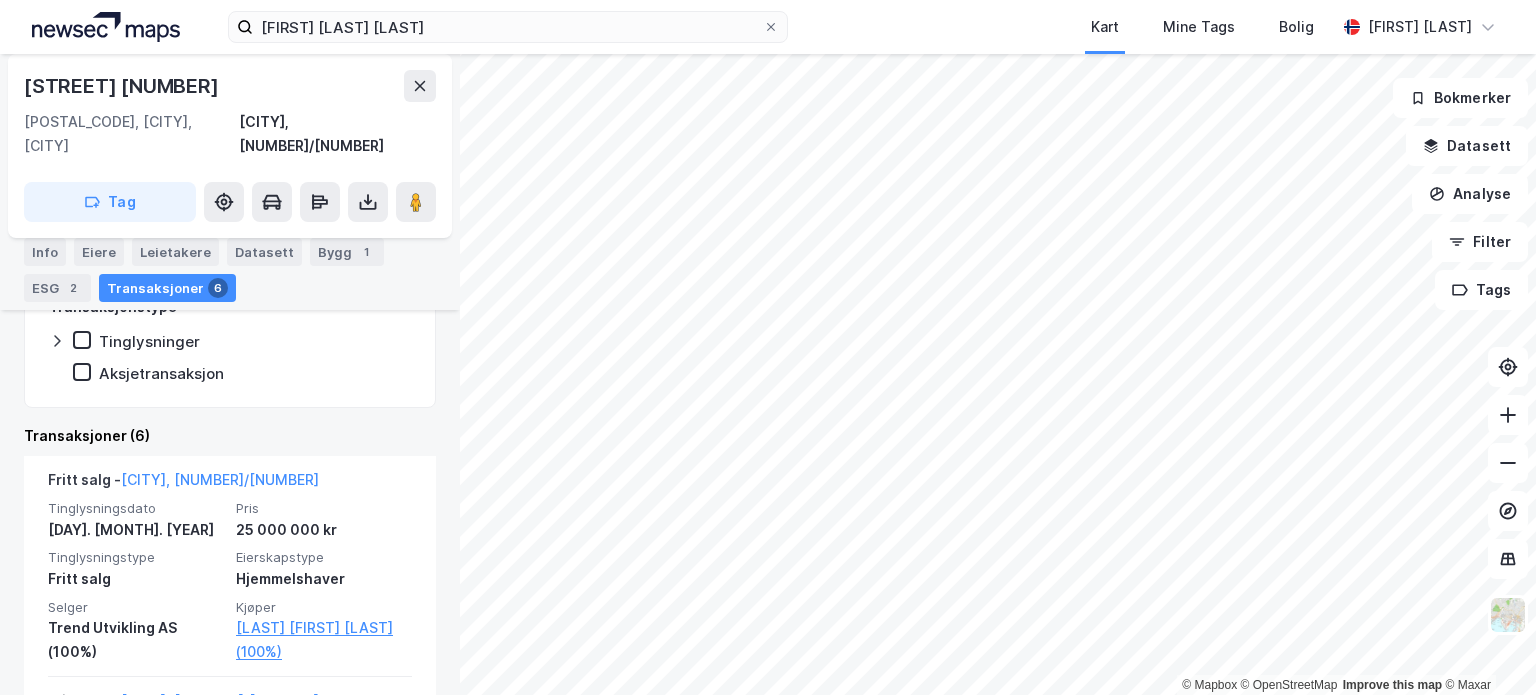 scroll, scrollTop: 408, scrollLeft: 0, axis: vertical 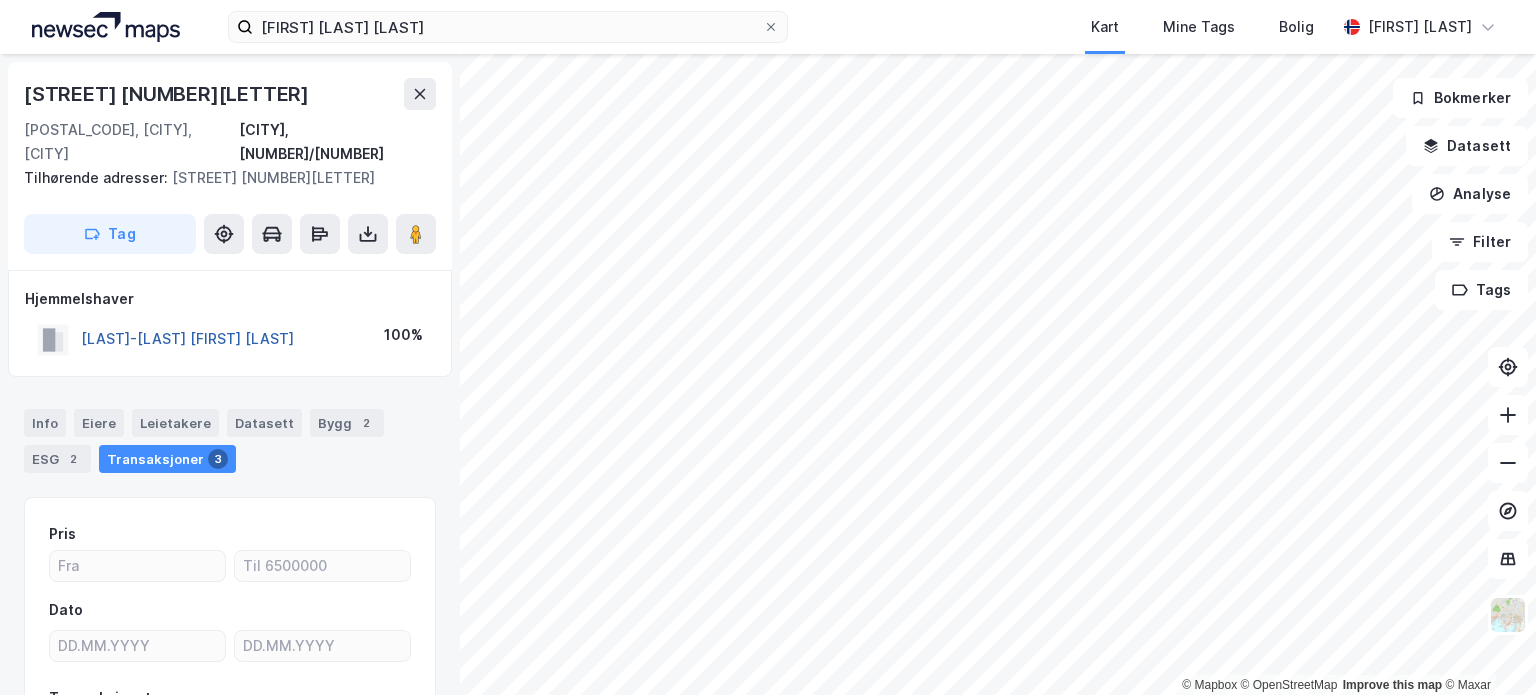 click on "[LAST]-[LAST] [FIRST] [LAST]" at bounding box center (0, 0) 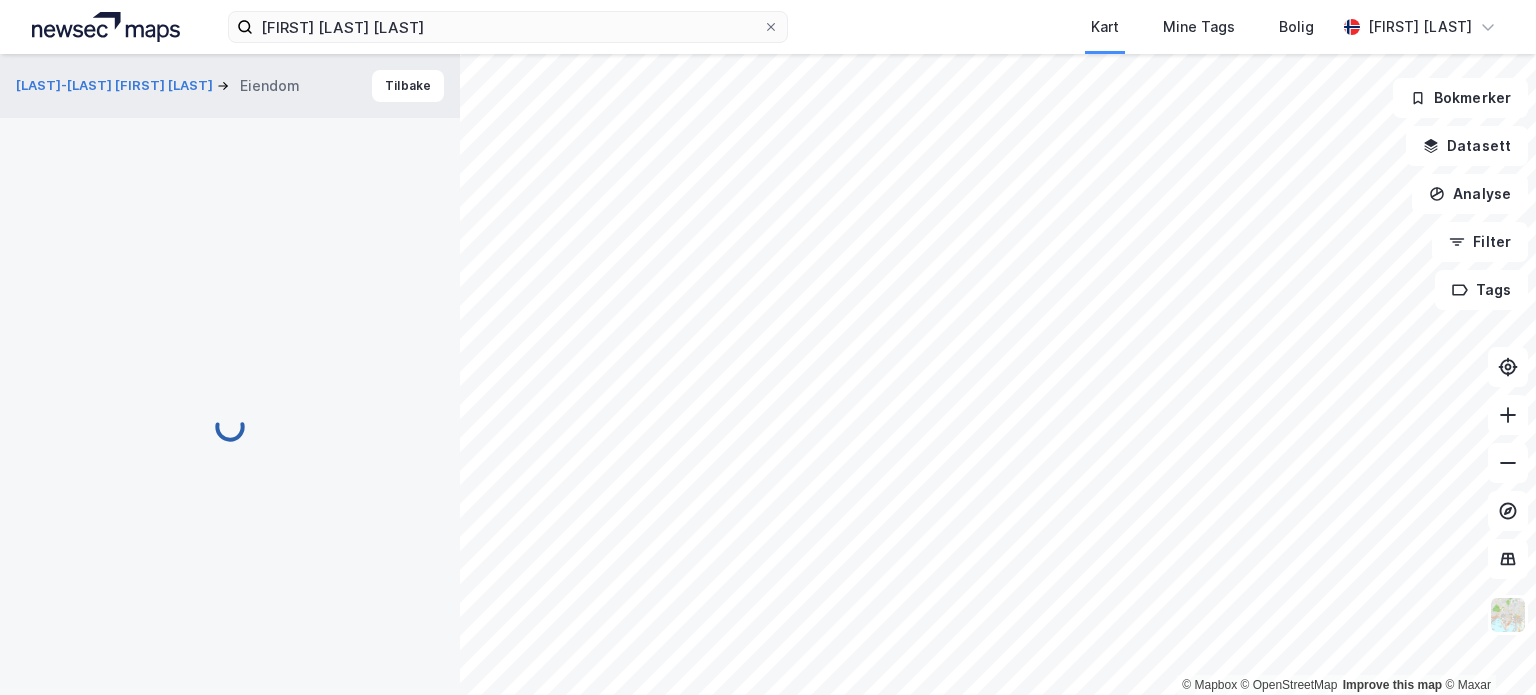 scroll, scrollTop: 0, scrollLeft: 0, axis: both 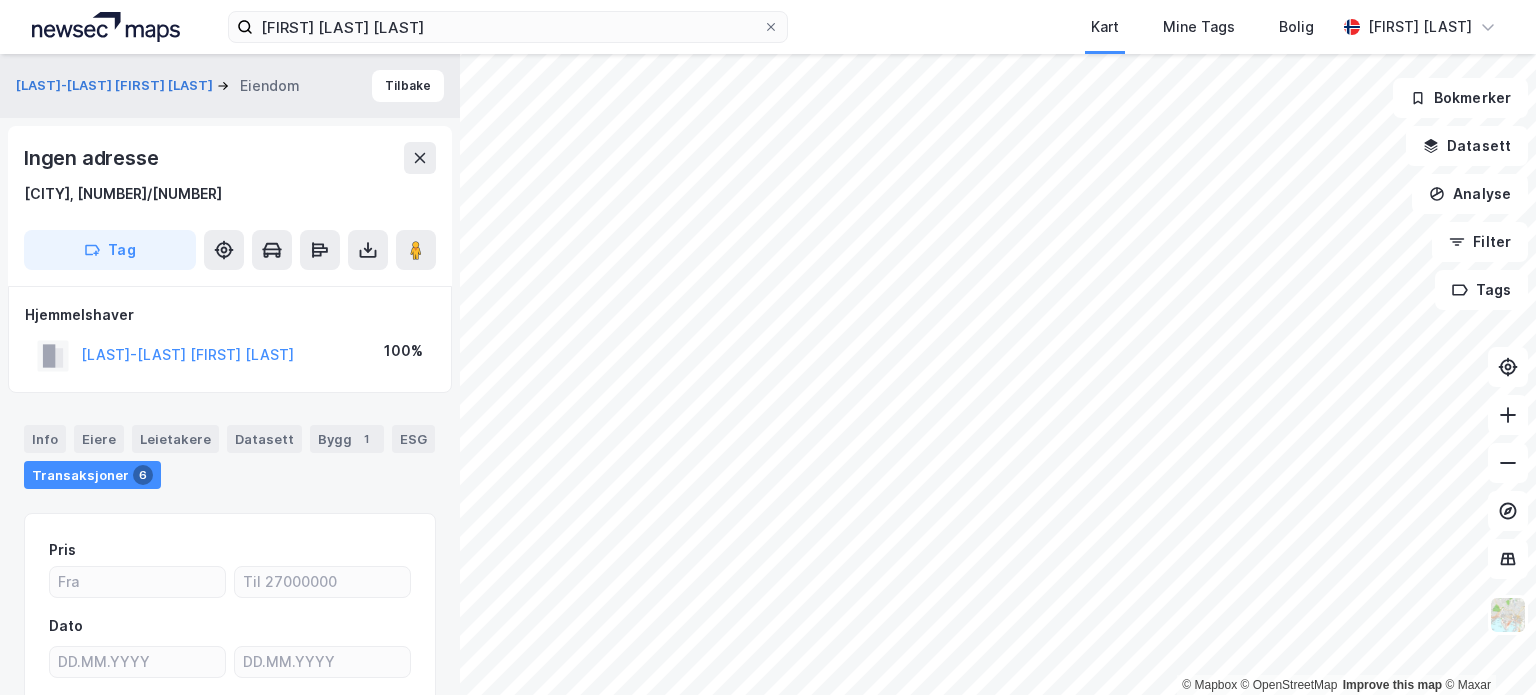 click on "Transaksjoner 6" at bounding box center [92, 475] 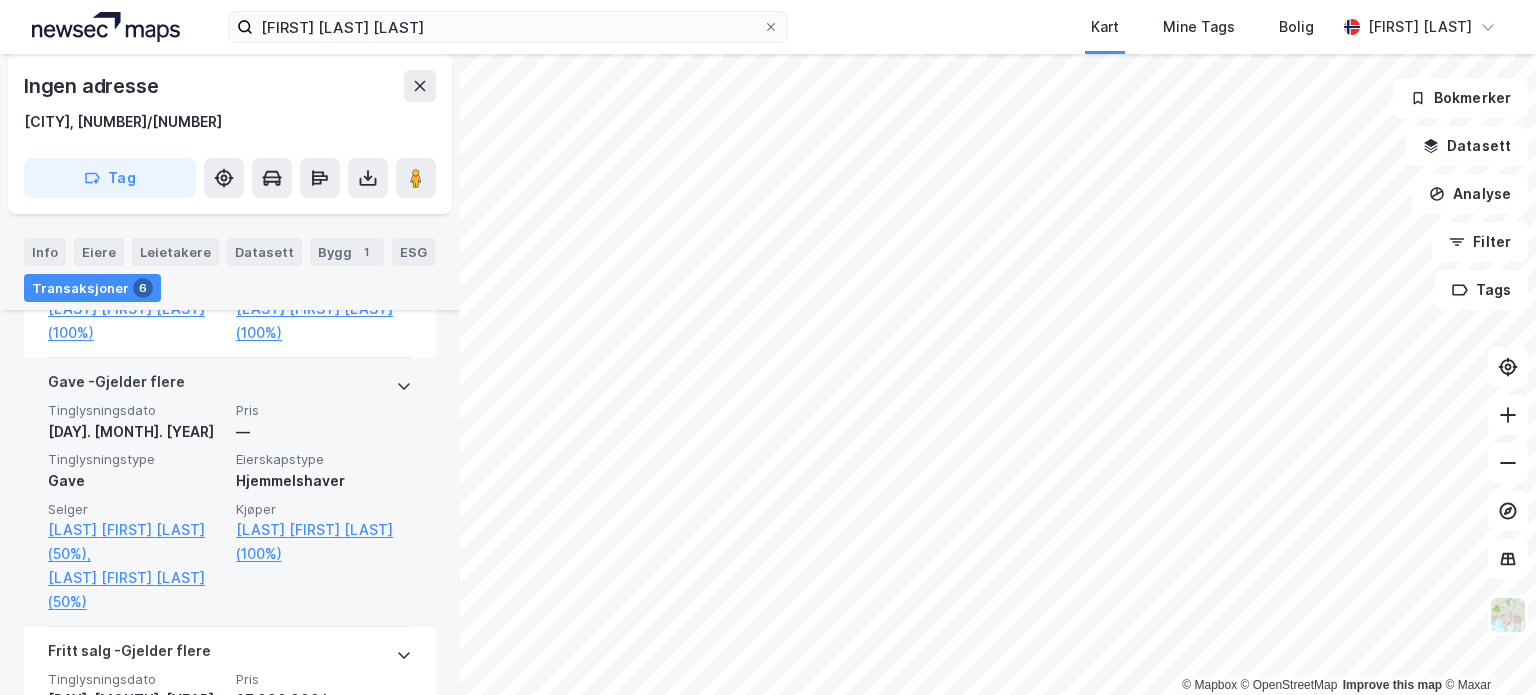scroll, scrollTop: 725, scrollLeft: 0, axis: vertical 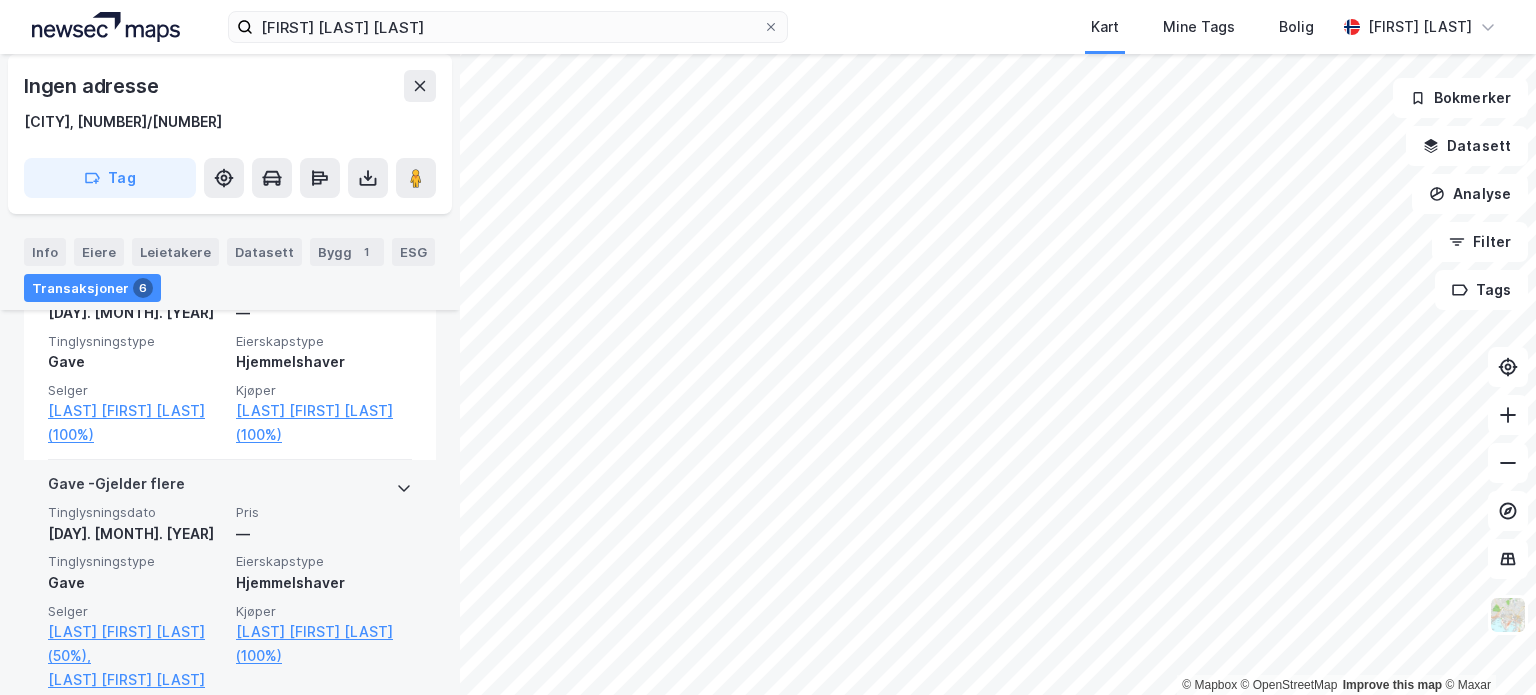 click at bounding box center (404, 488) 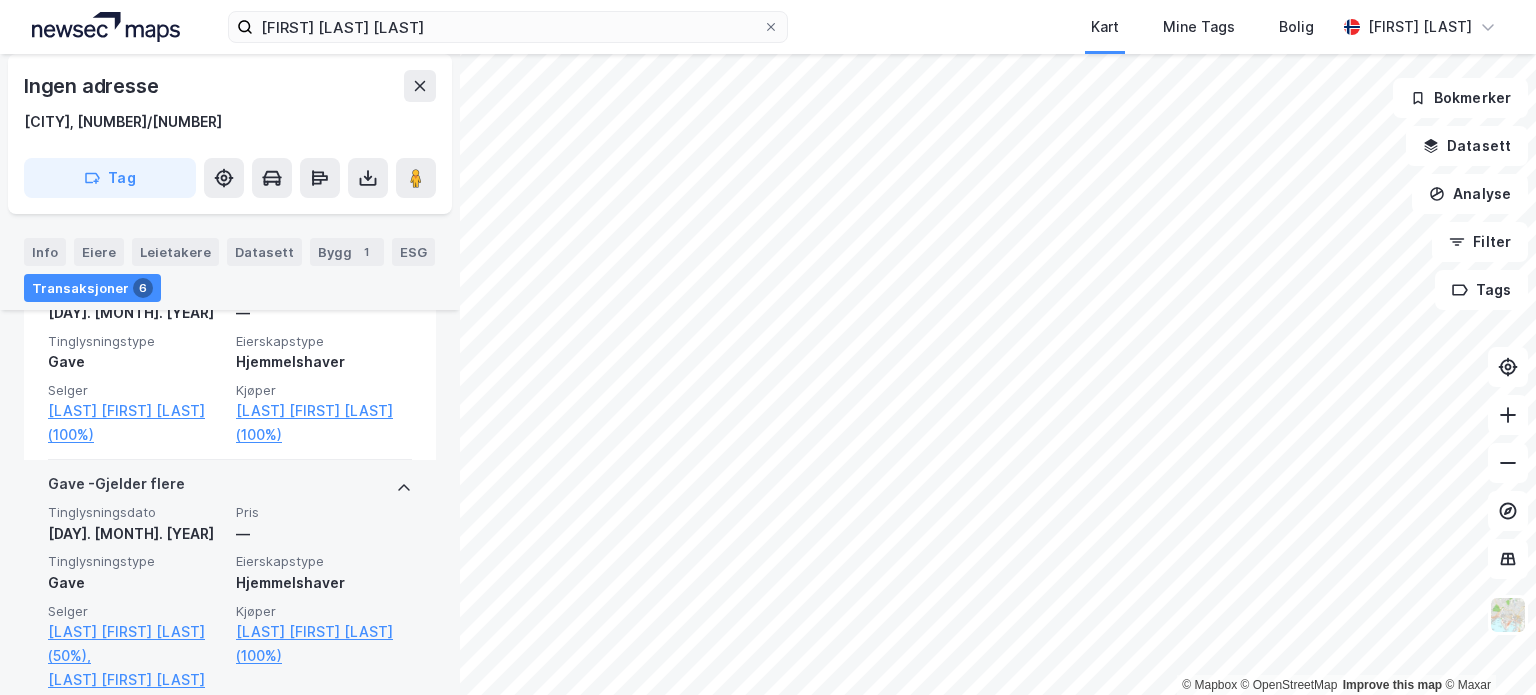 click 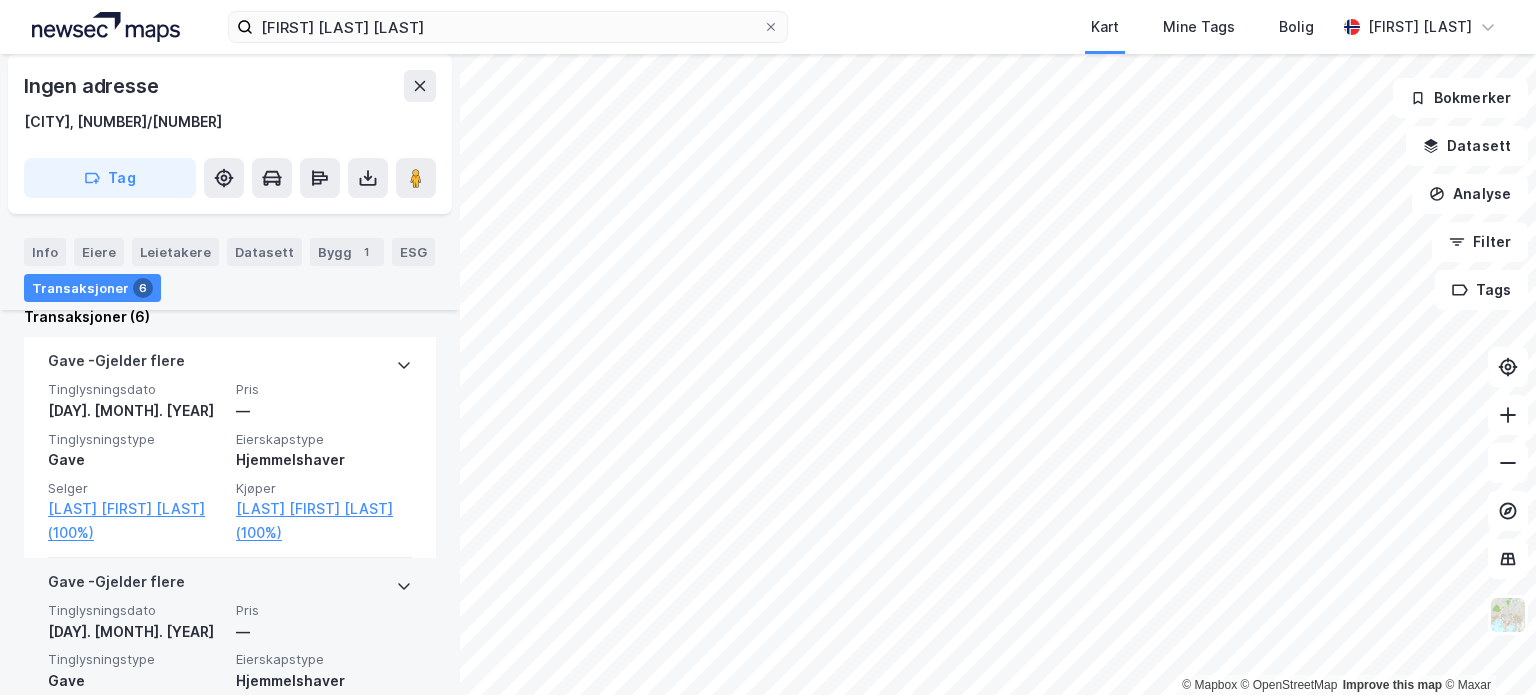 scroll, scrollTop: 525, scrollLeft: 0, axis: vertical 